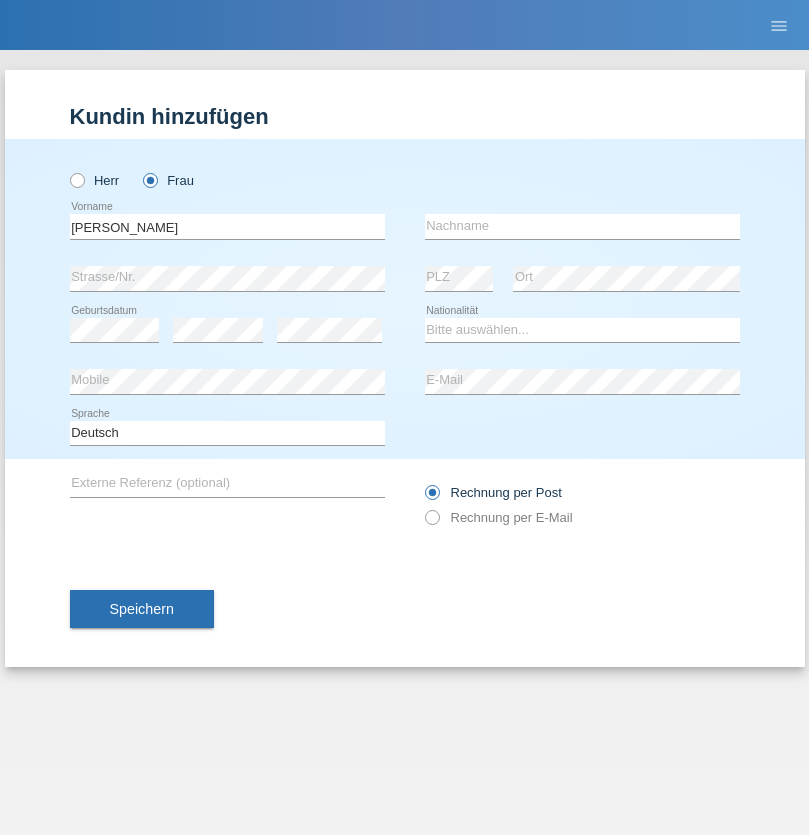 scroll, scrollTop: 0, scrollLeft: 0, axis: both 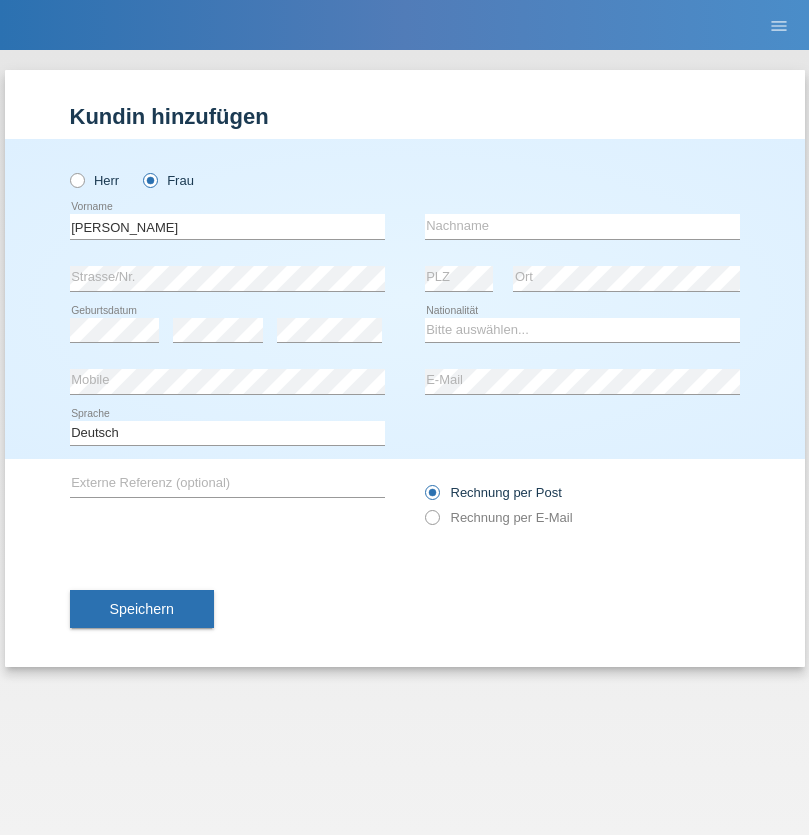 type on "Tina" 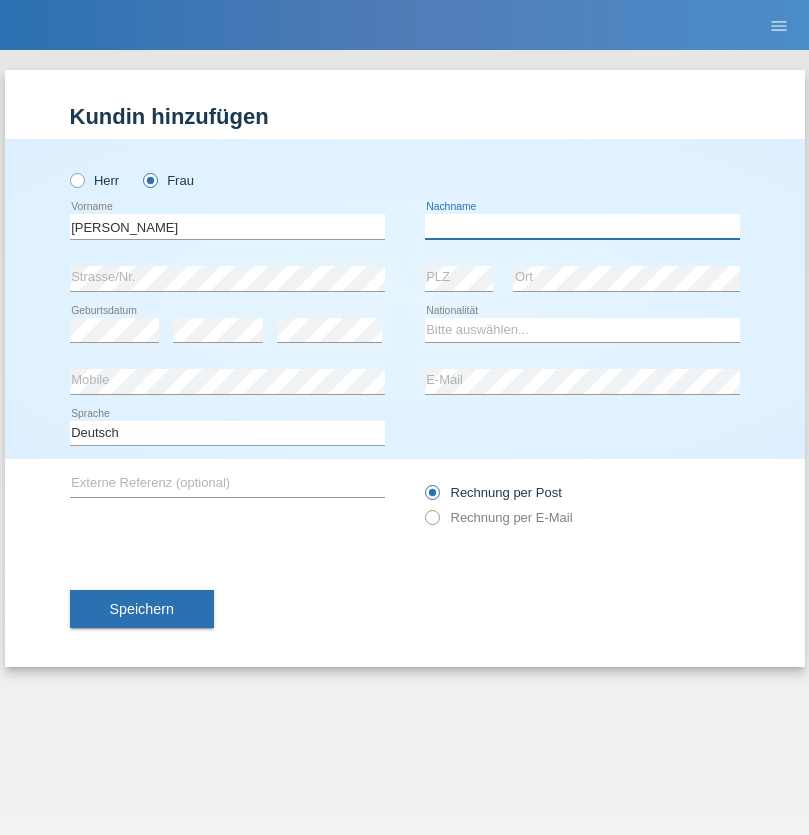click at bounding box center [582, 226] 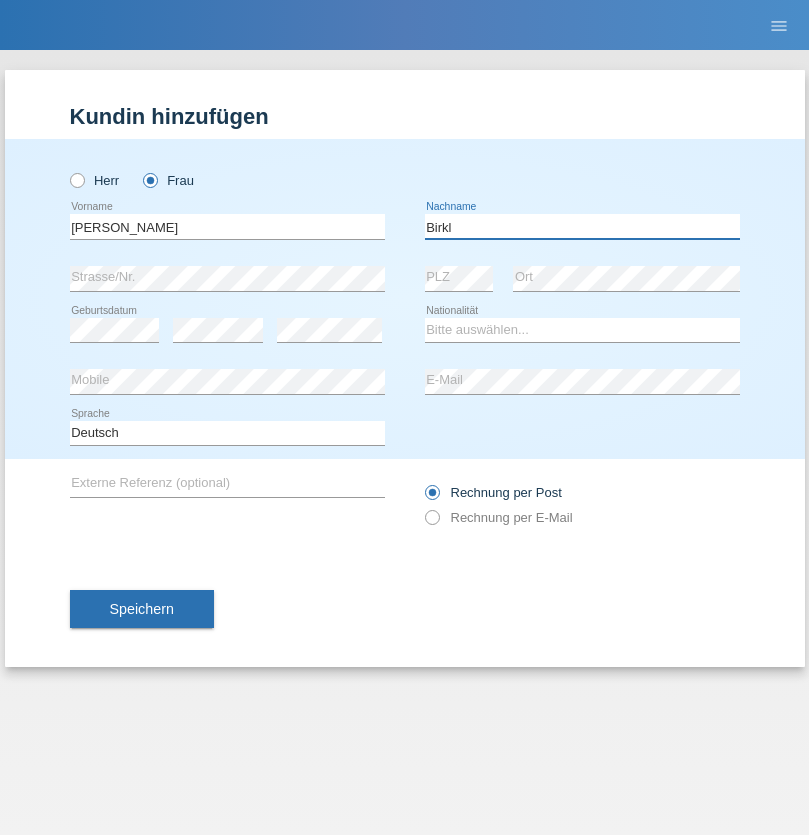 type on "Birkl" 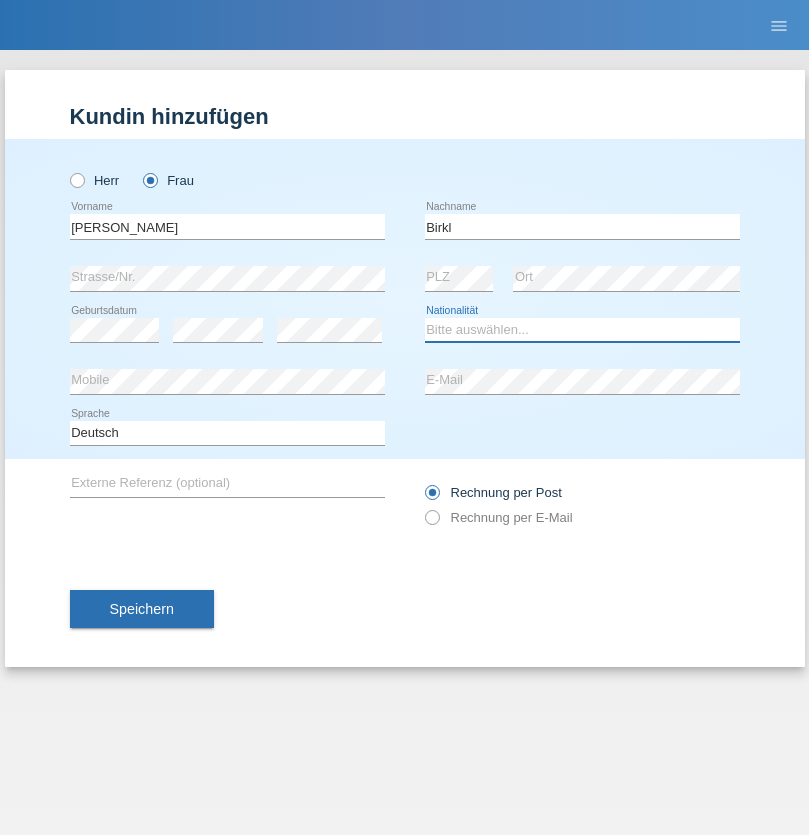 select on "DE" 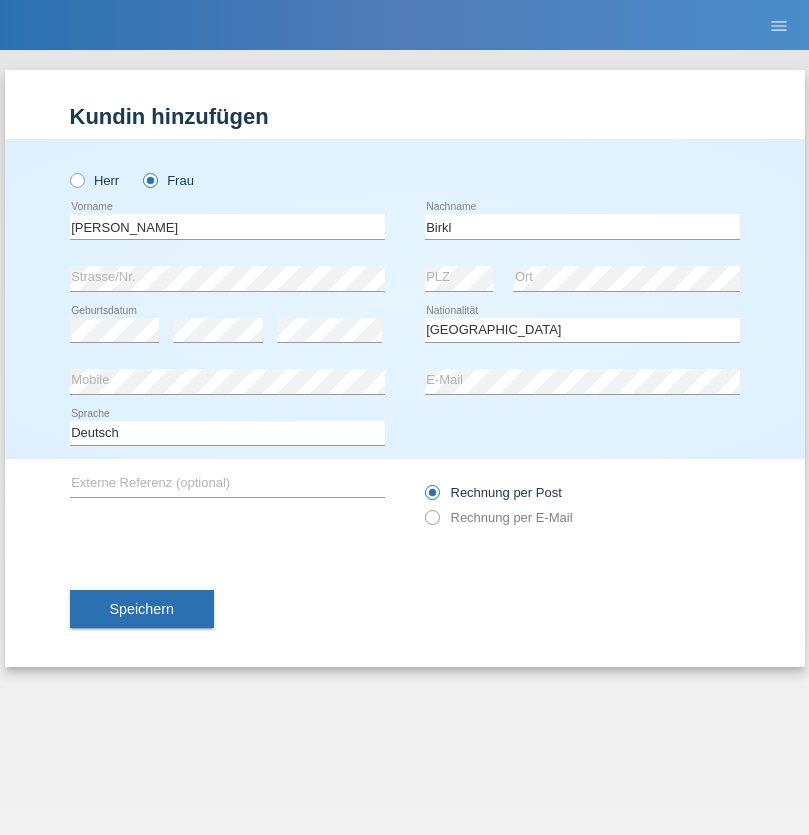 select on "C" 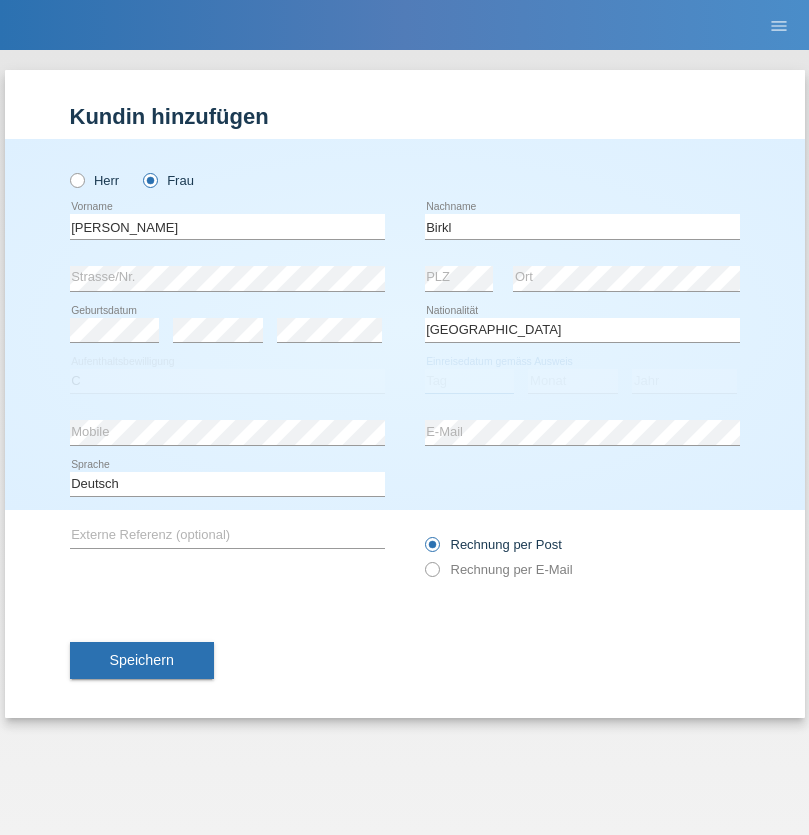 select on "01" 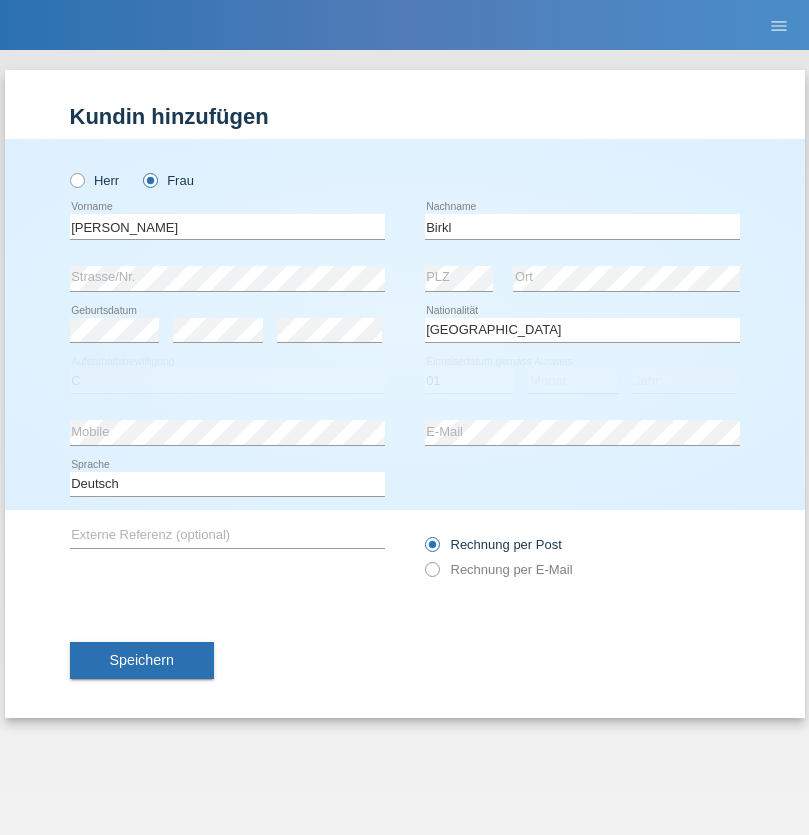 select on "08" 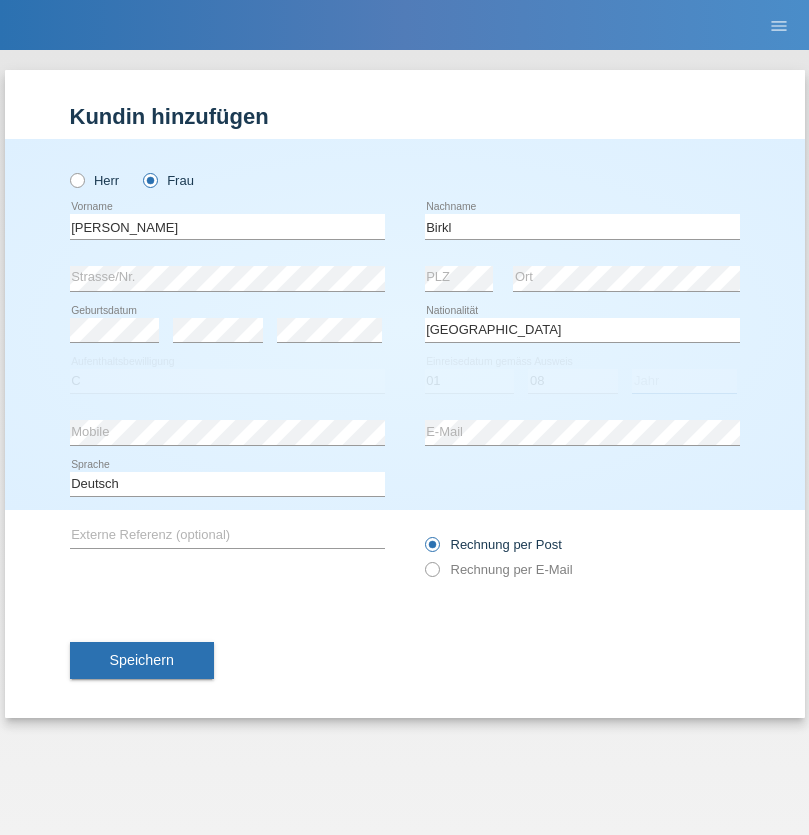 select on "2021" 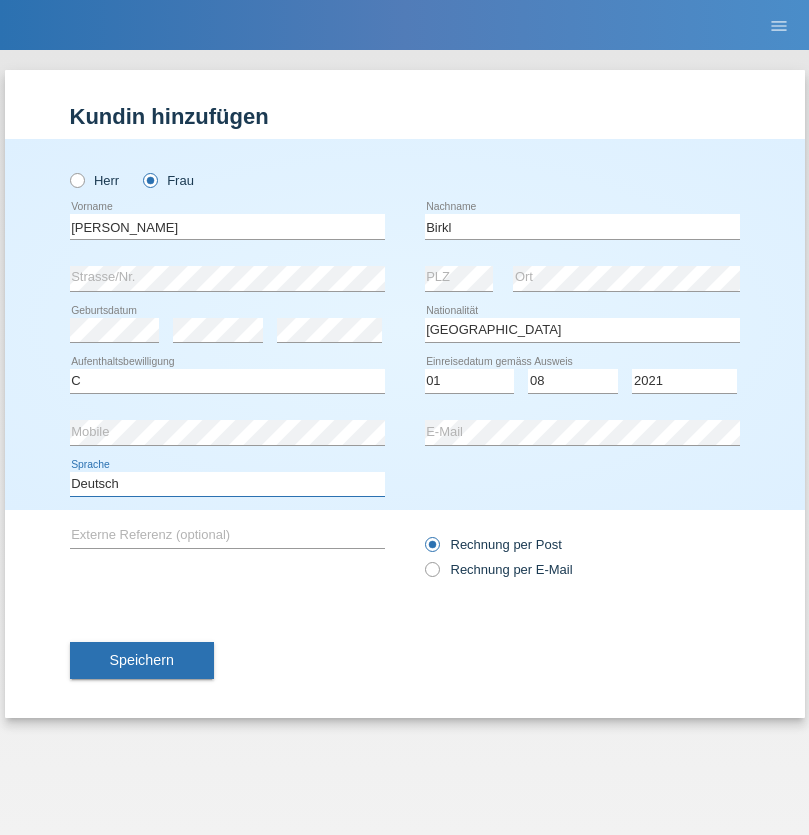 select on "en" 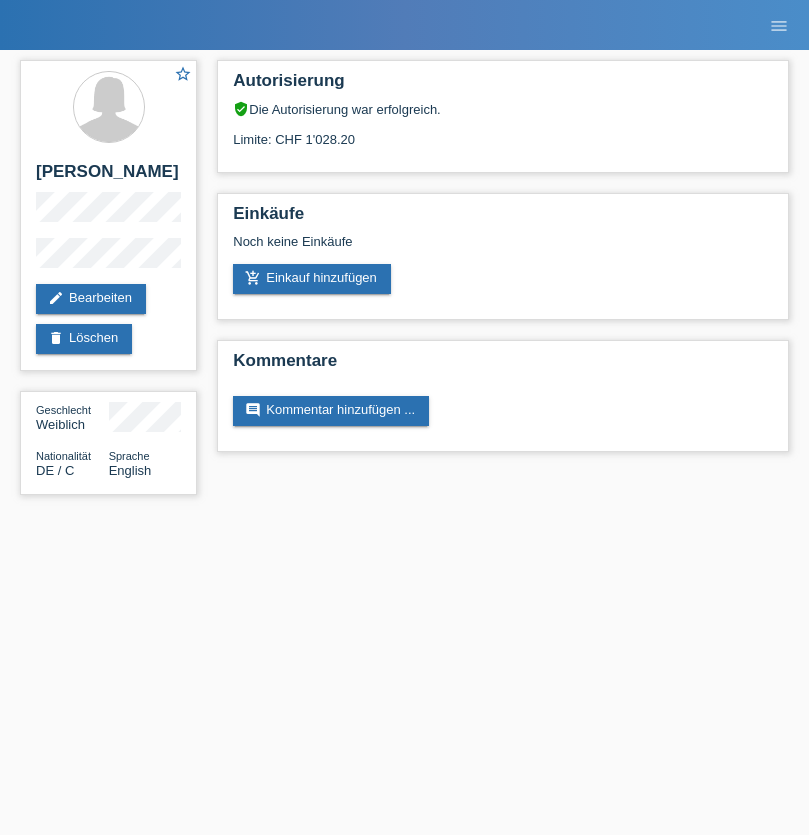 scroll, scrollTop: 0, scrollLeft: 0, axis: both 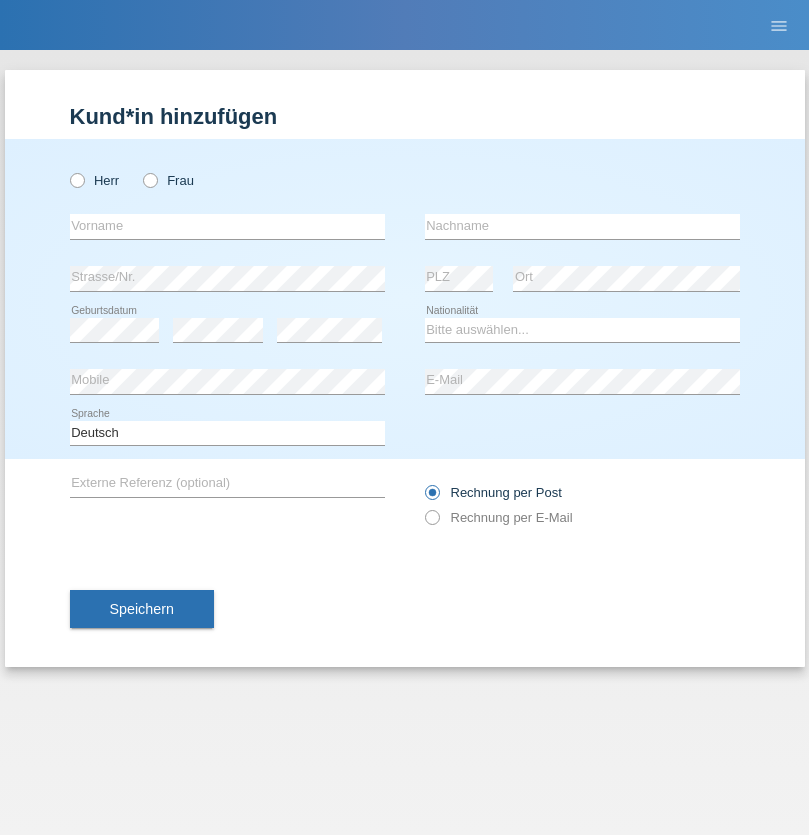 radio on "true" 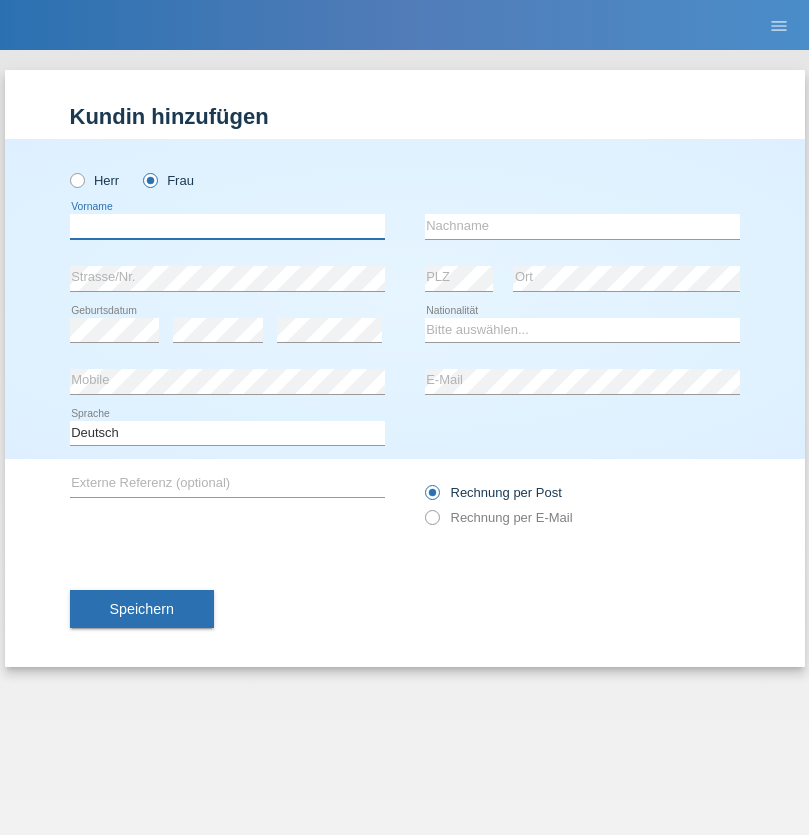 click at bounding box center (227, 226) 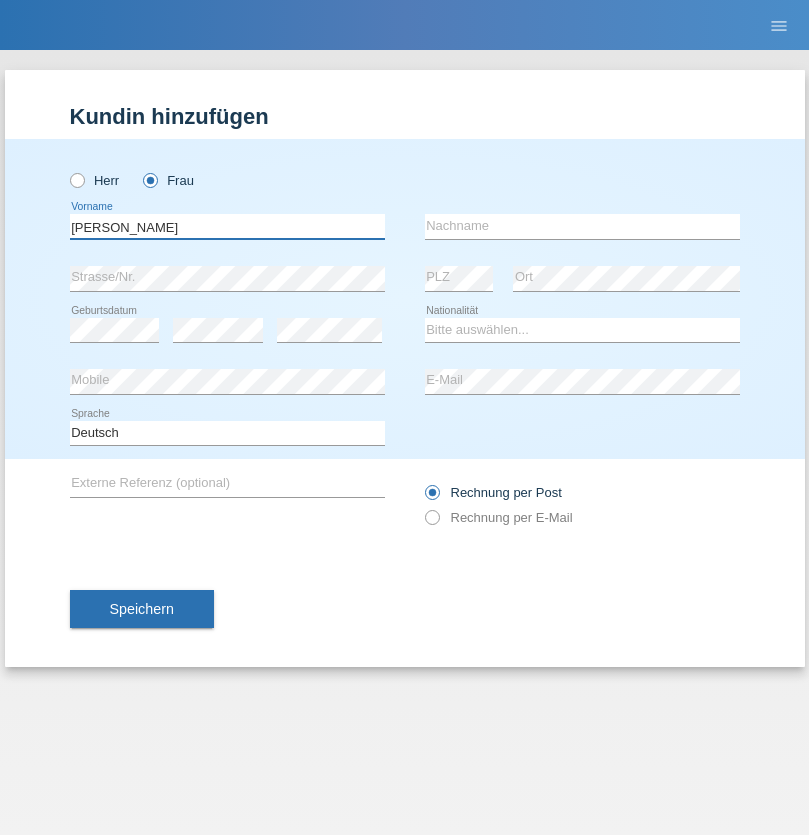 type on "[PERSON_NAME]" 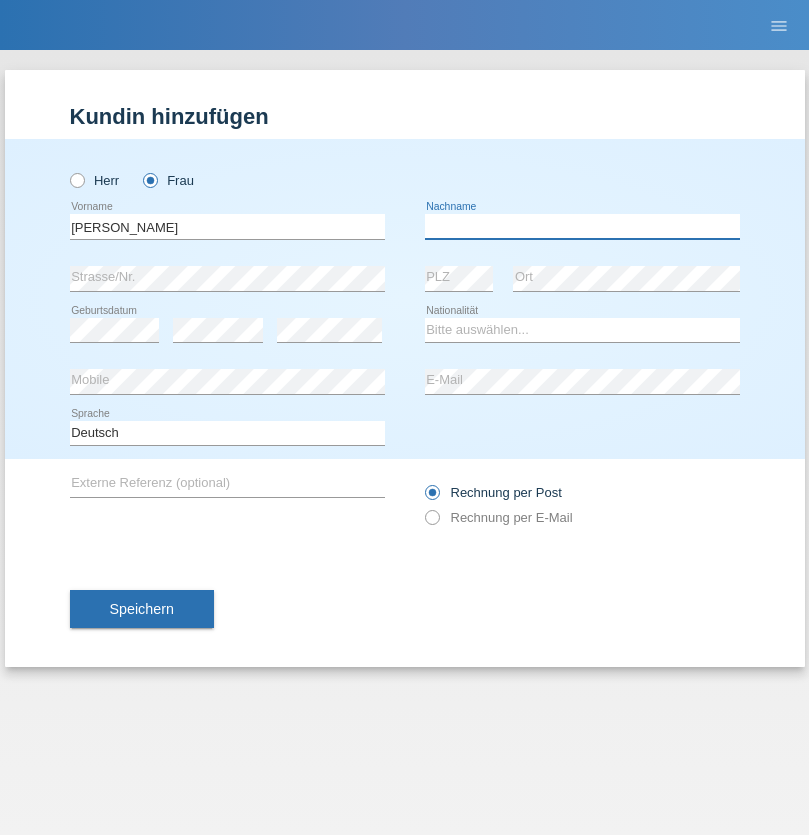 click at bounding box center [582, 226] 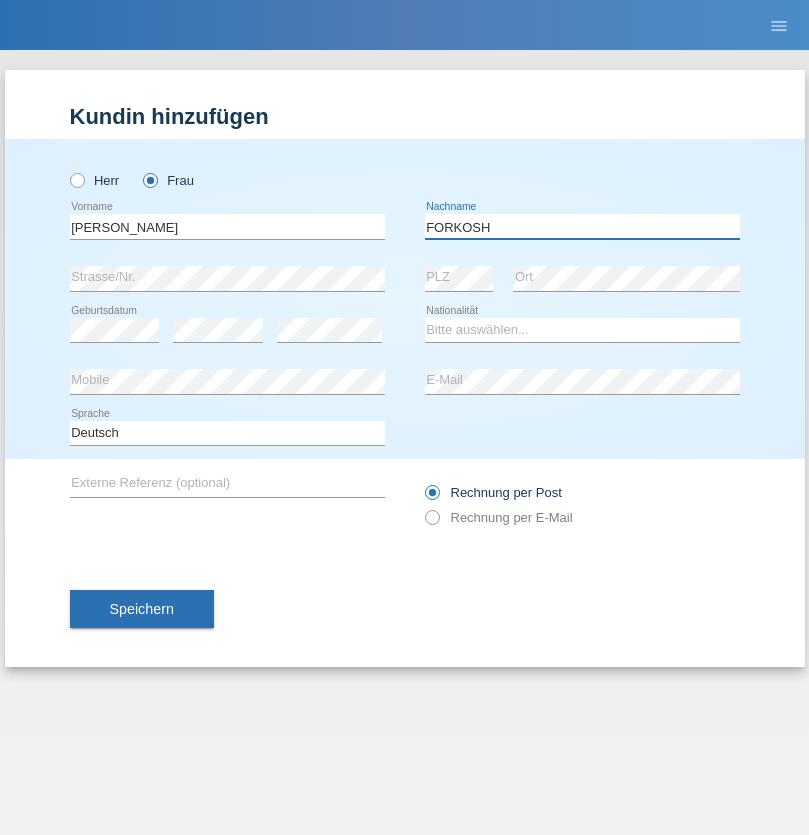 type on "FORKOSH" 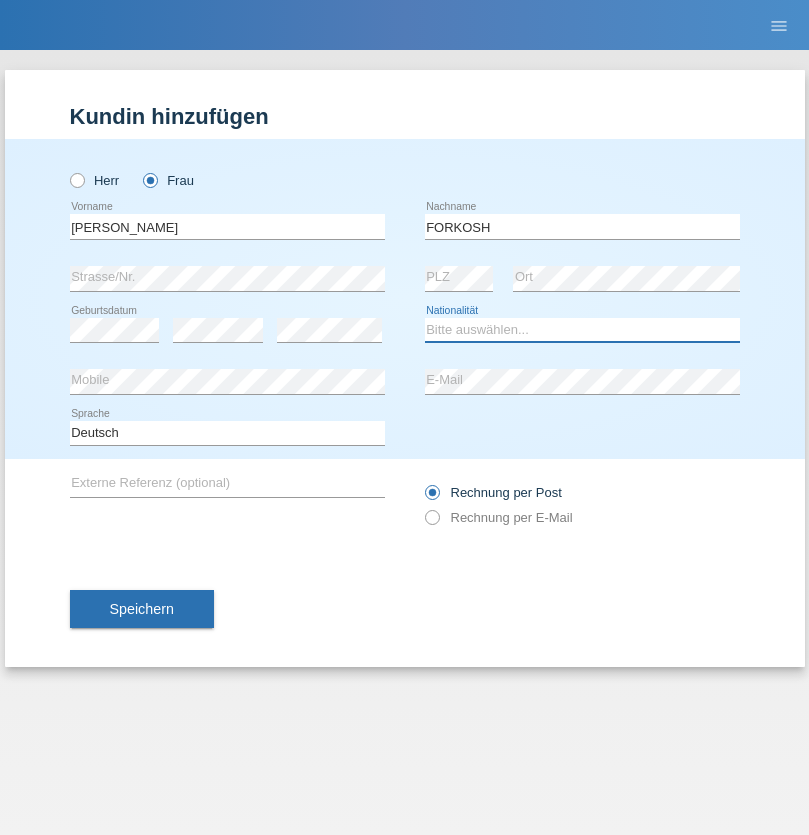 select on "UA" 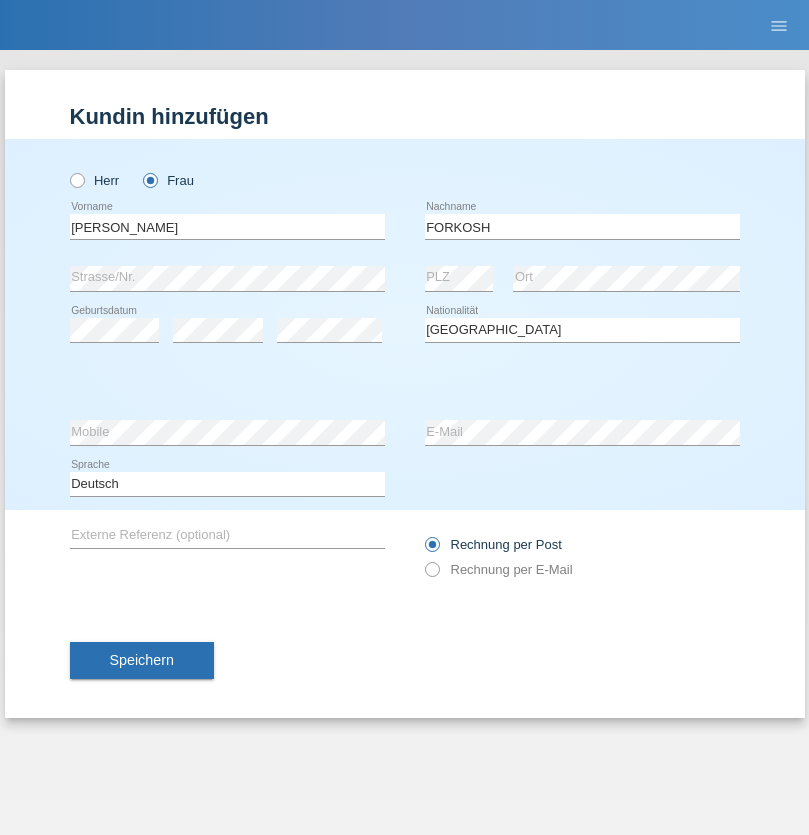 select on "C" 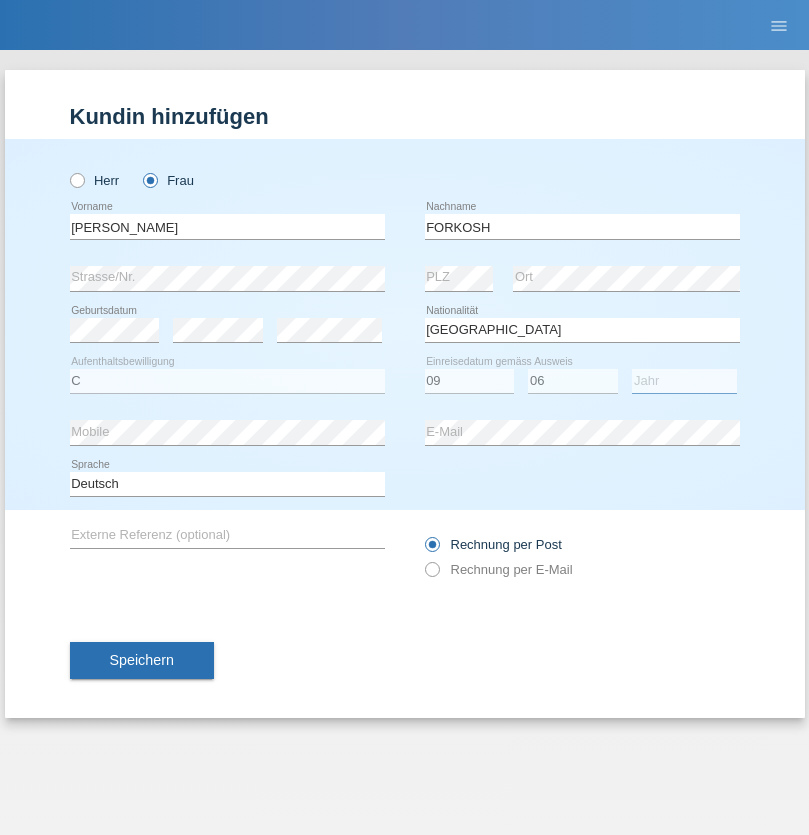 select on "2021" 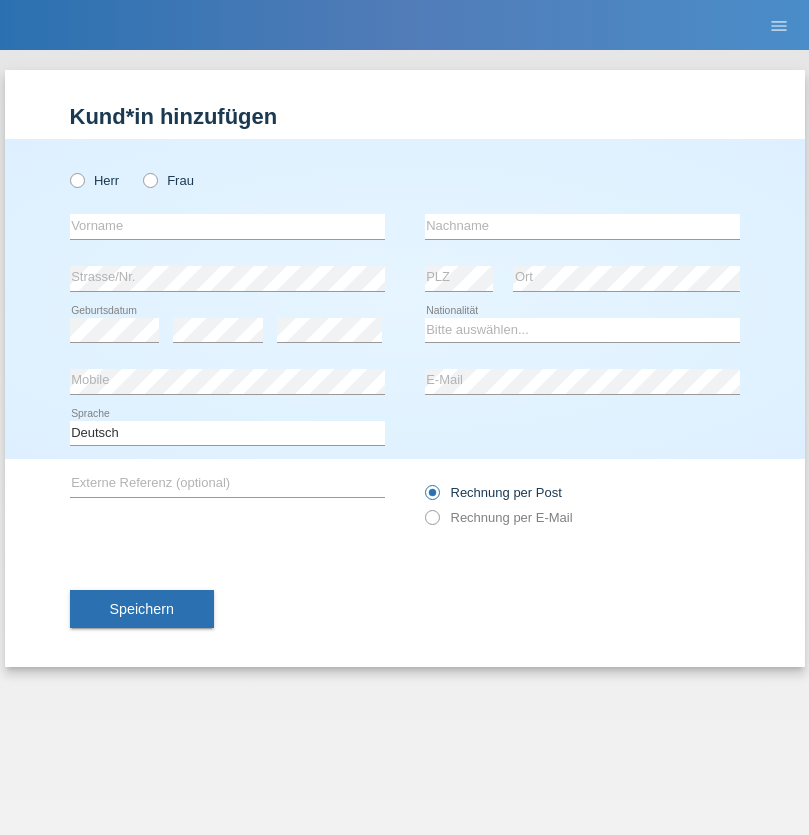 scroll, scrollTop: 0, scrollLeft: 0, axis: both 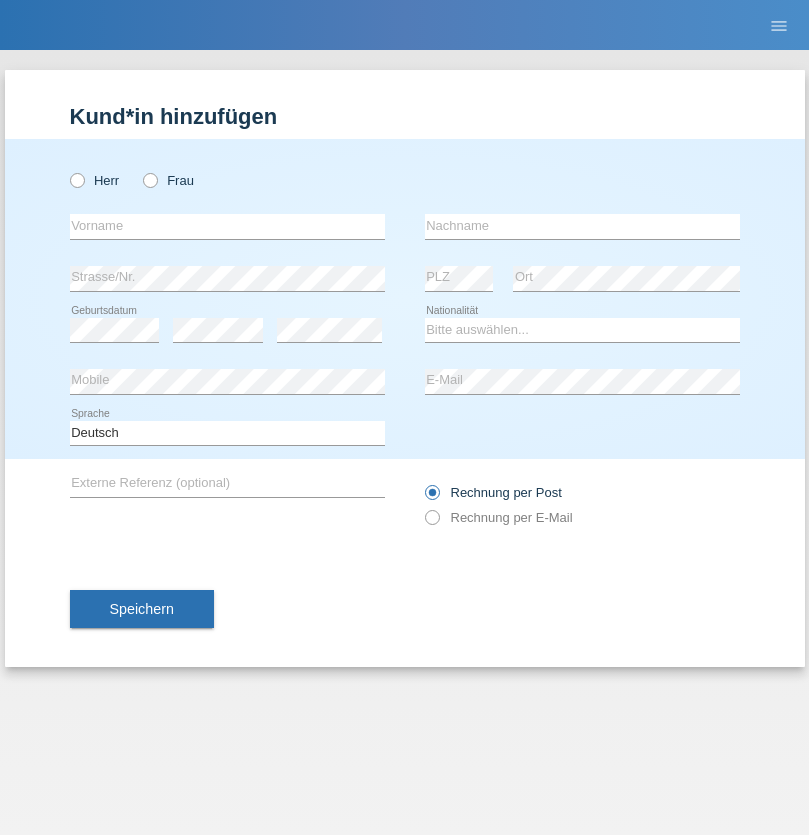radio on "true" 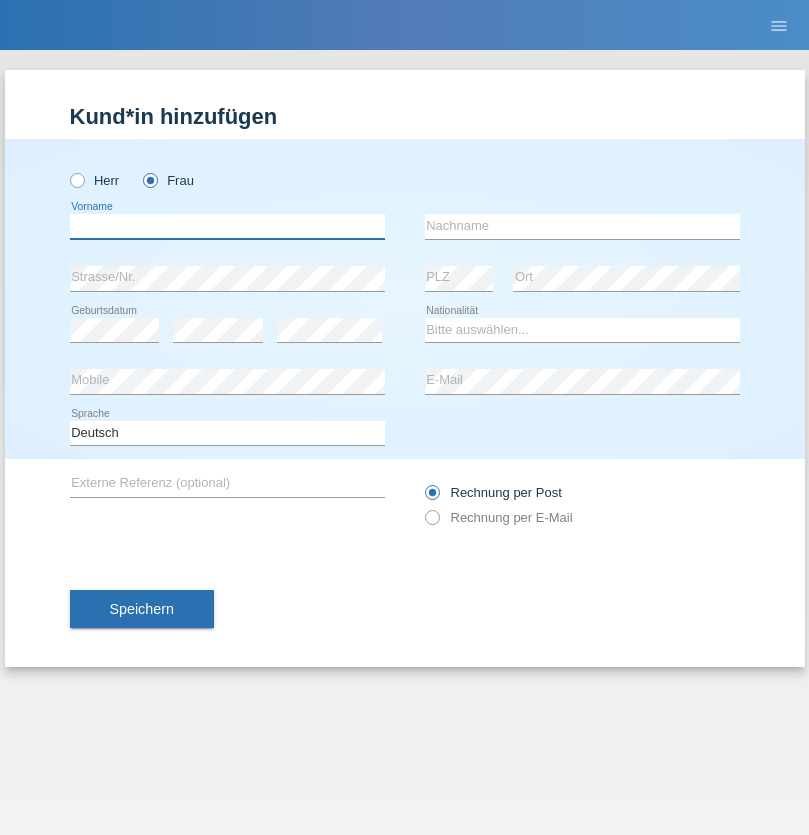 click at bounding box center [227, 226] 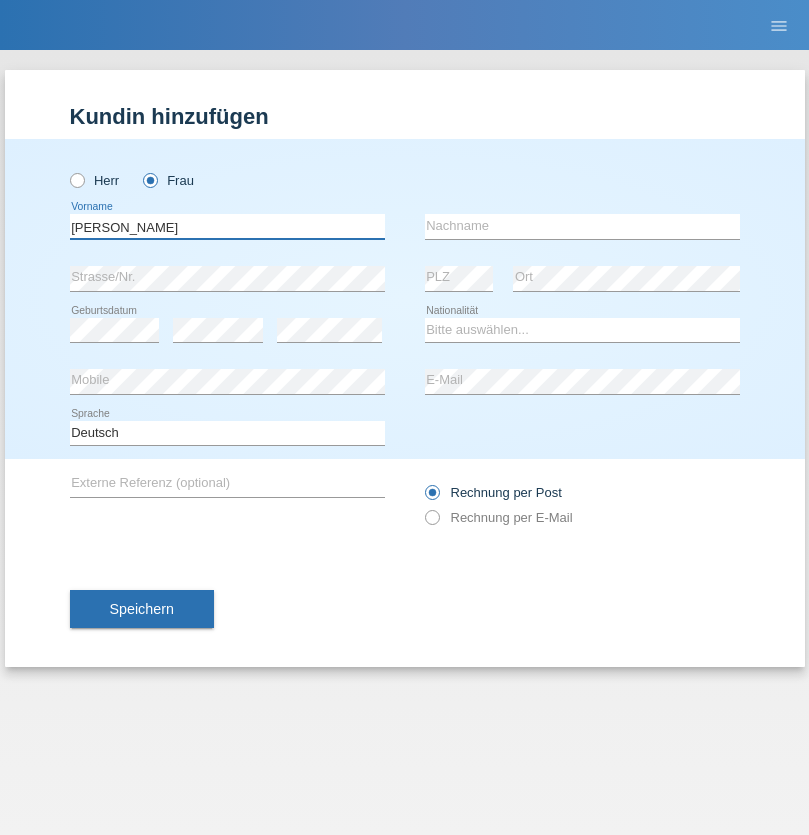 type on "ANITA" 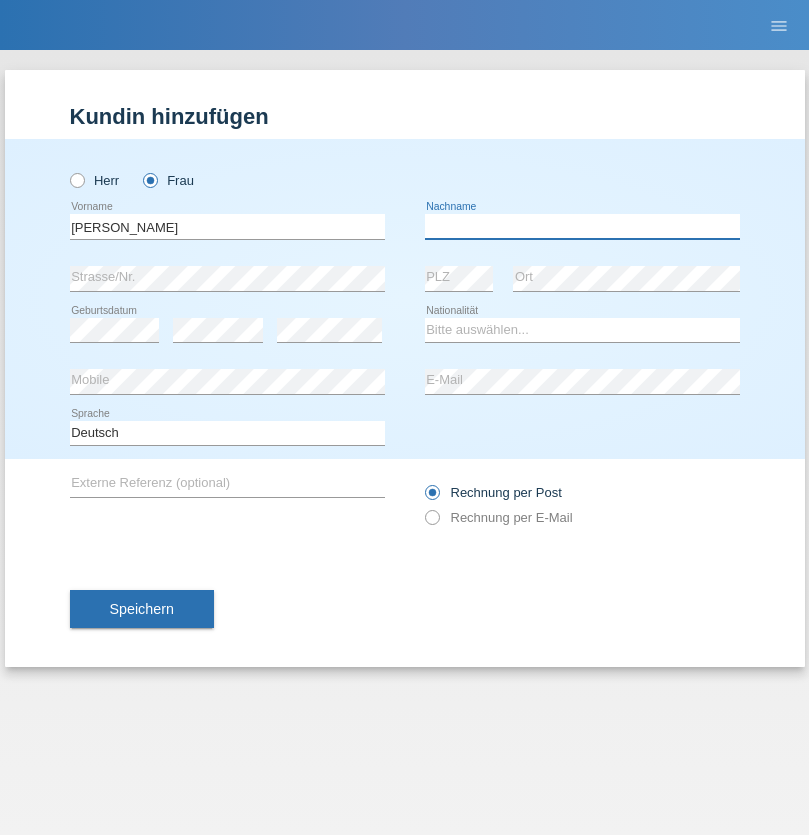 click at bounding box center [582, 226] 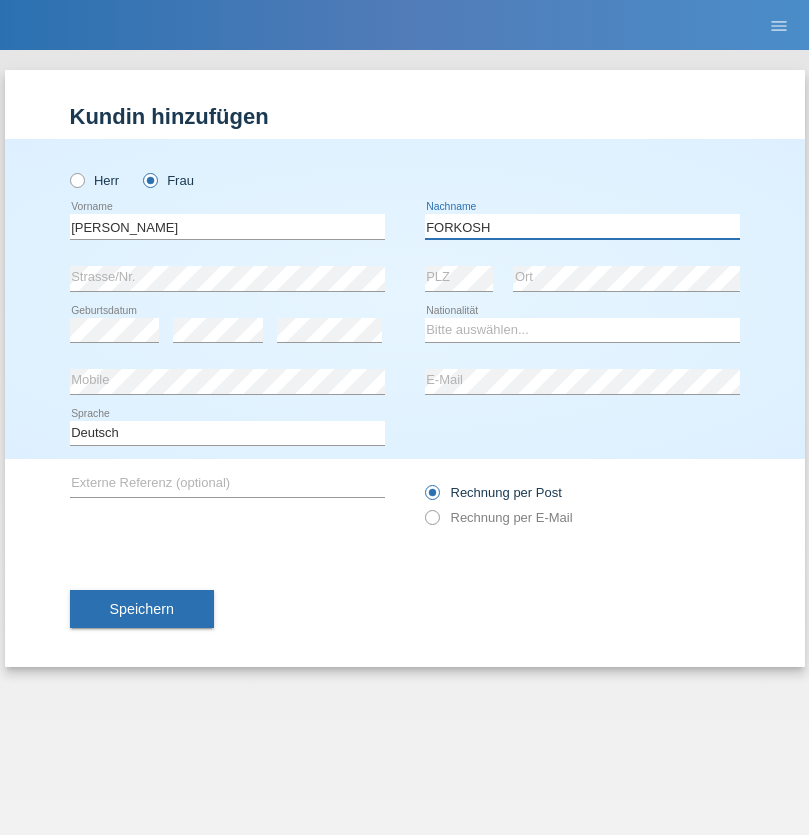 type on "FORKOSH" 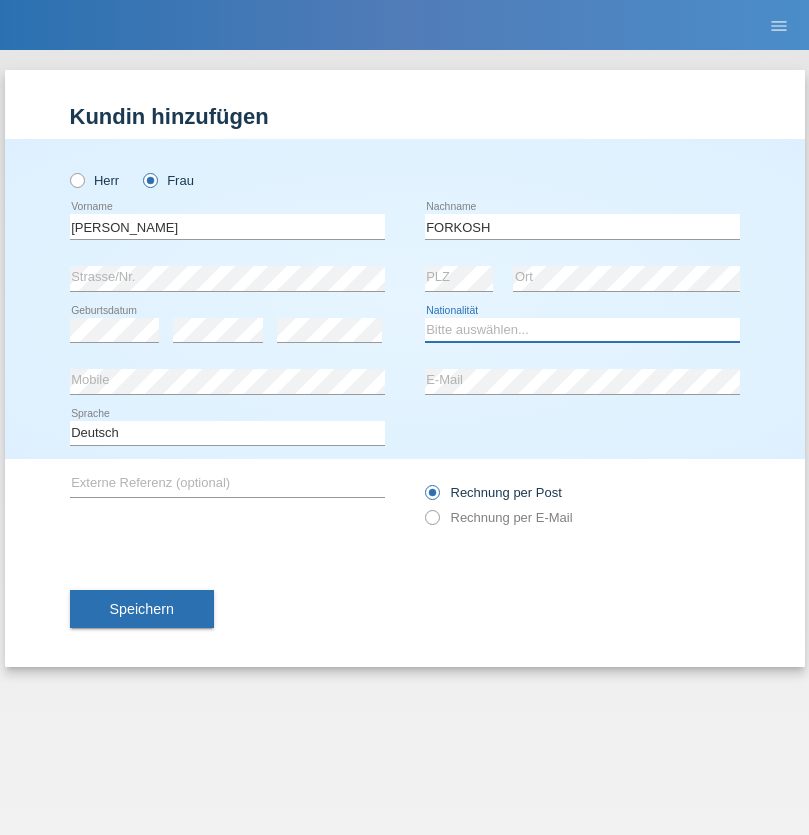 select on "UA" 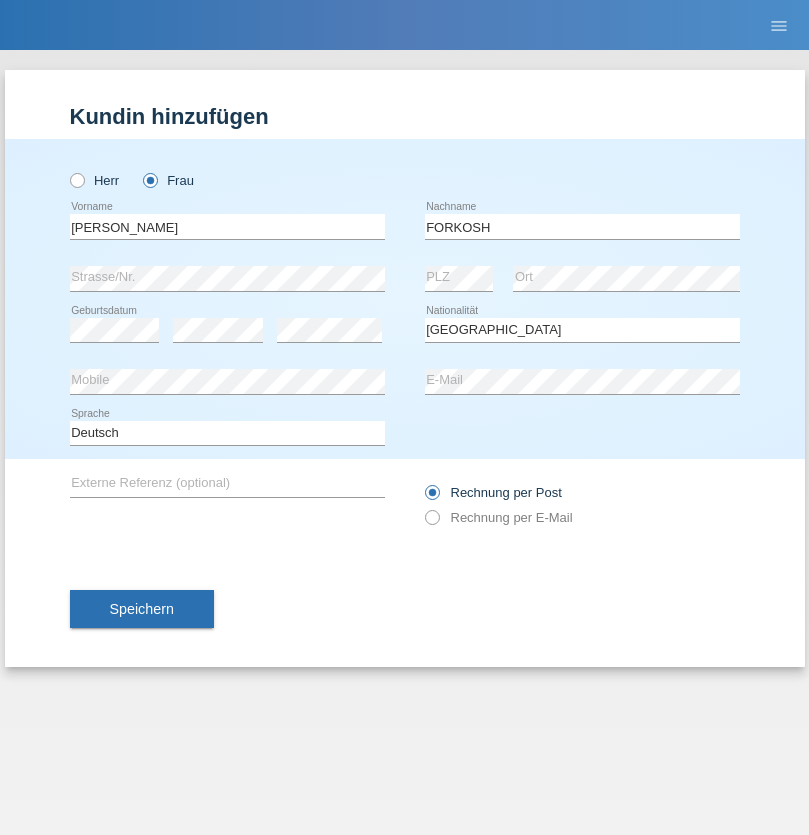 select on "C" 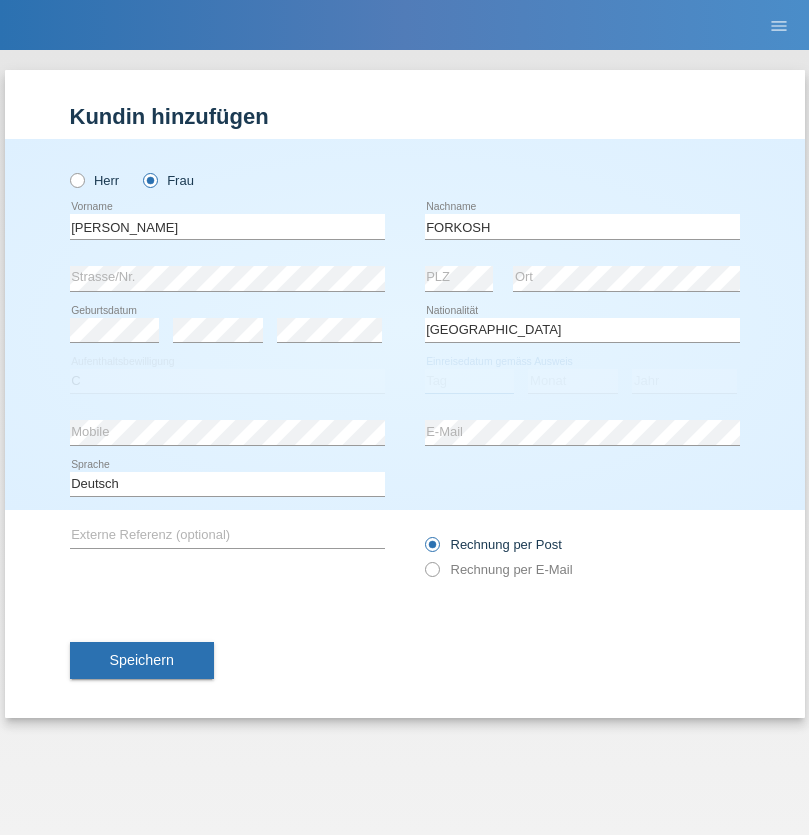 select on "09" 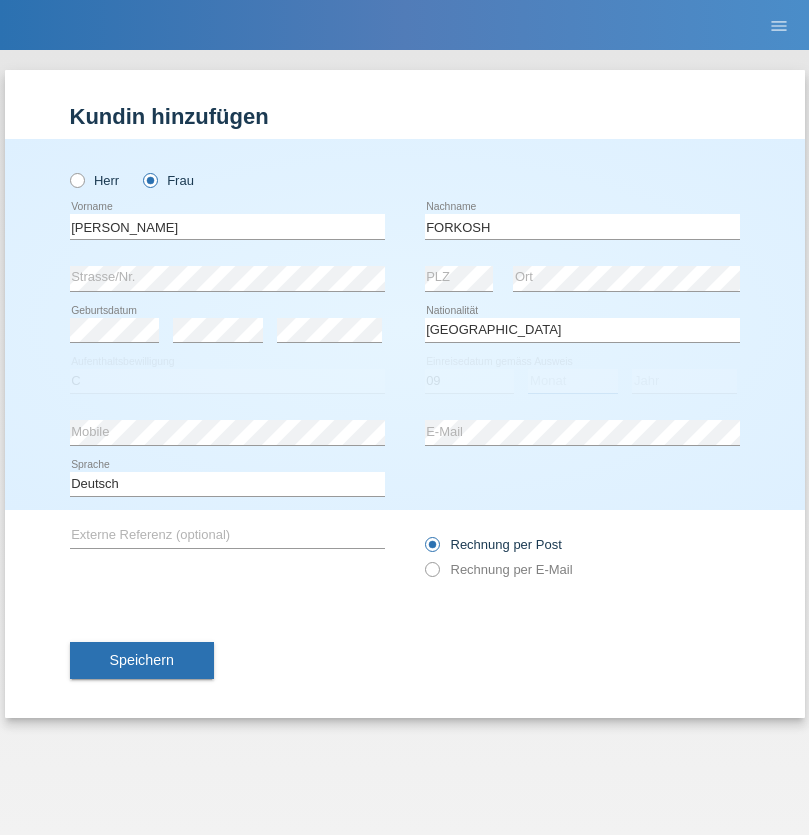select on "06" 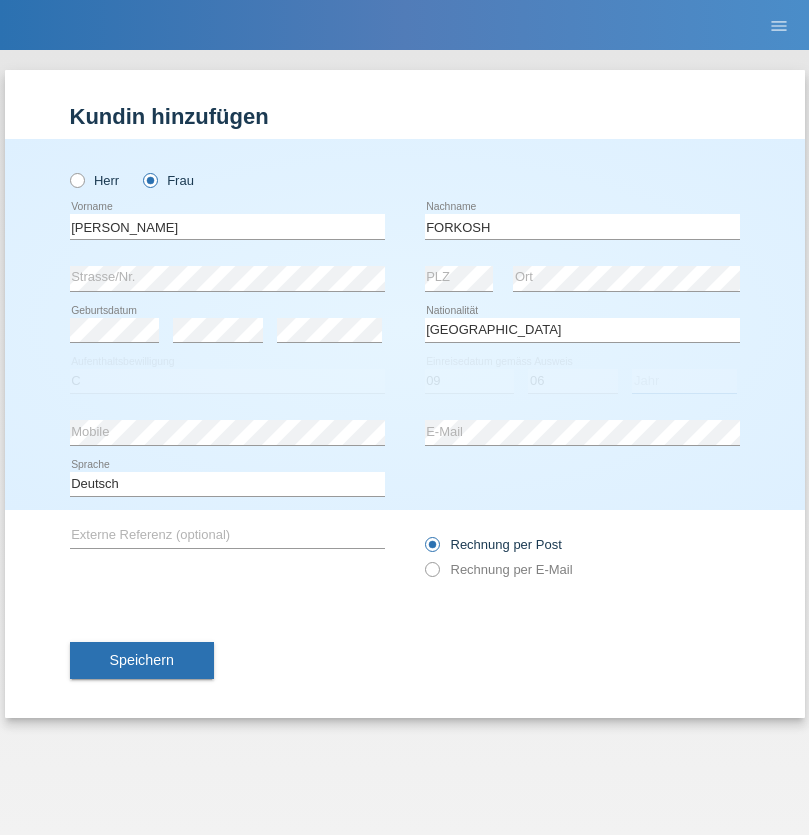 select on "2021" 